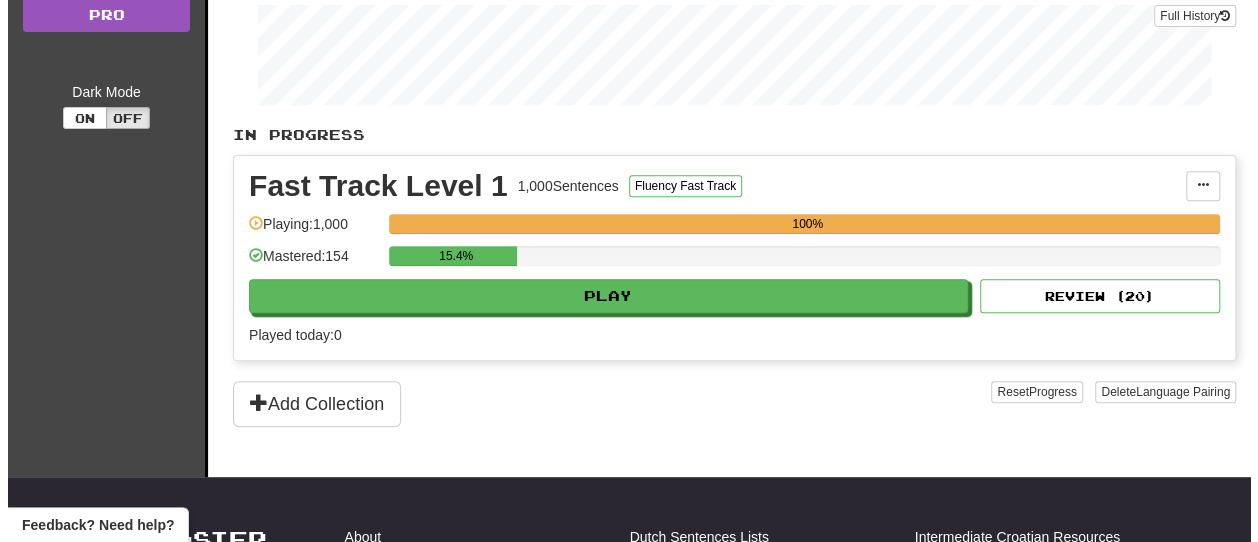 scroll, scrollTop: 305, scrollLeft: 0, axis: vertical 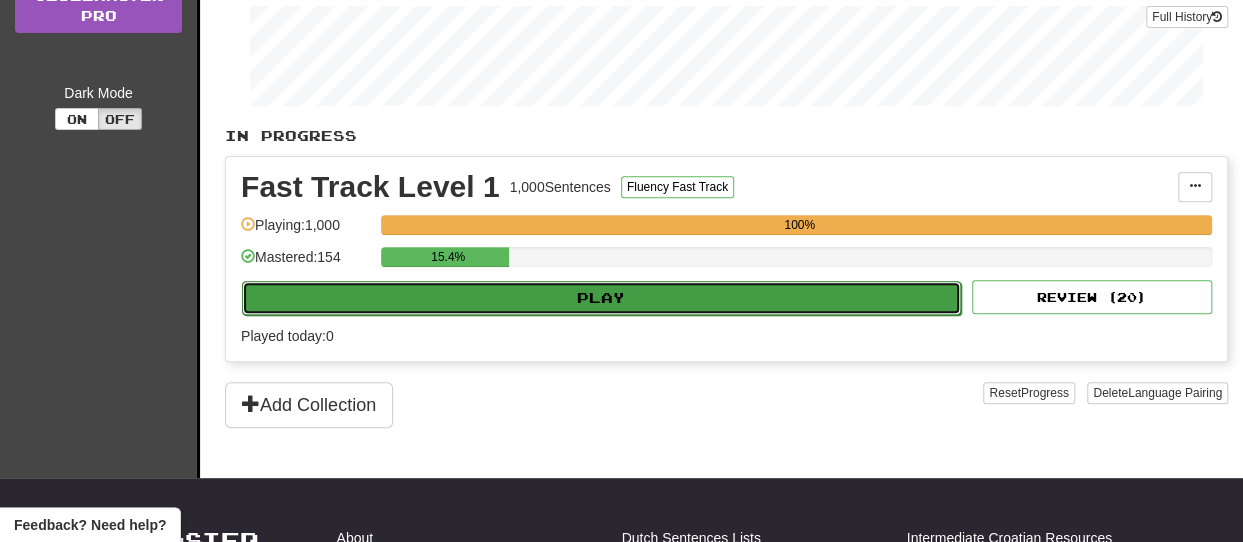 click on "Play" at bounding box center [601, 298] 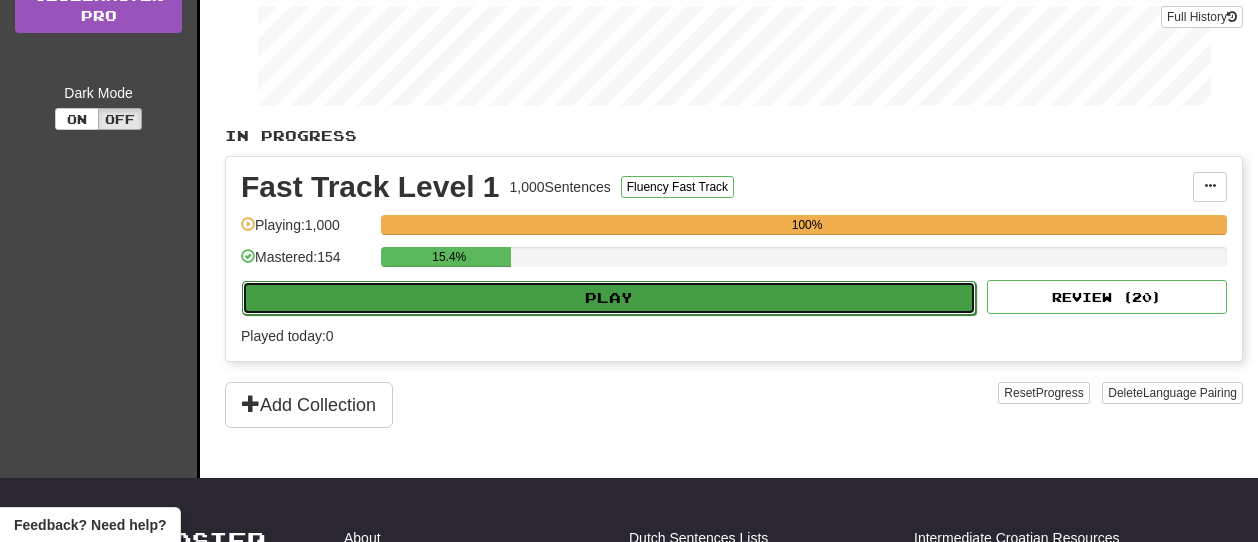select on "**" 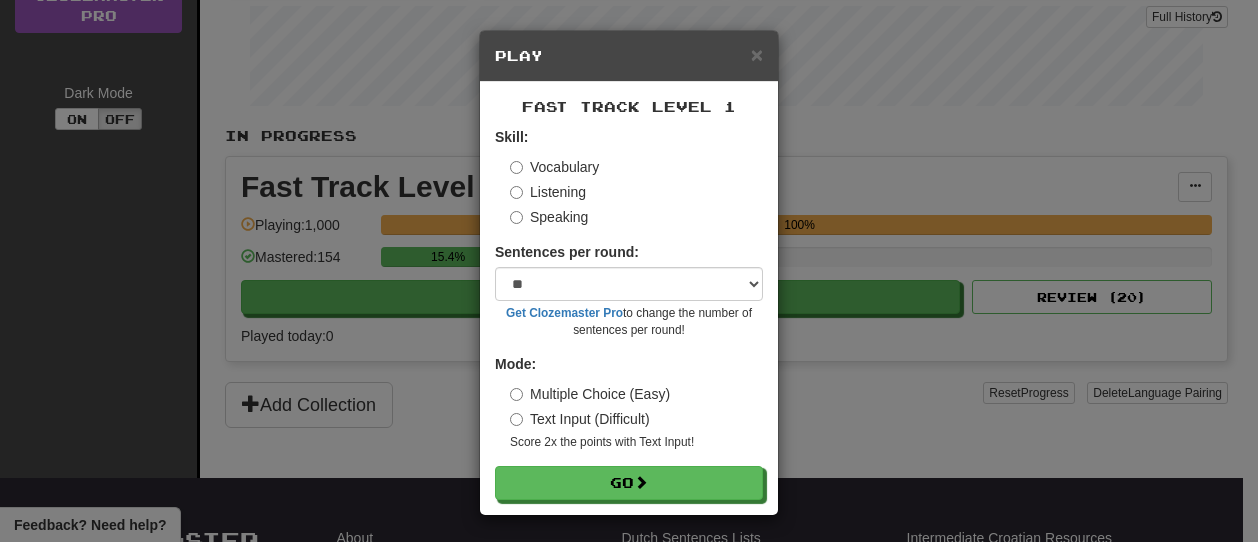 click on "Listening" at bounding box center [548, 192] 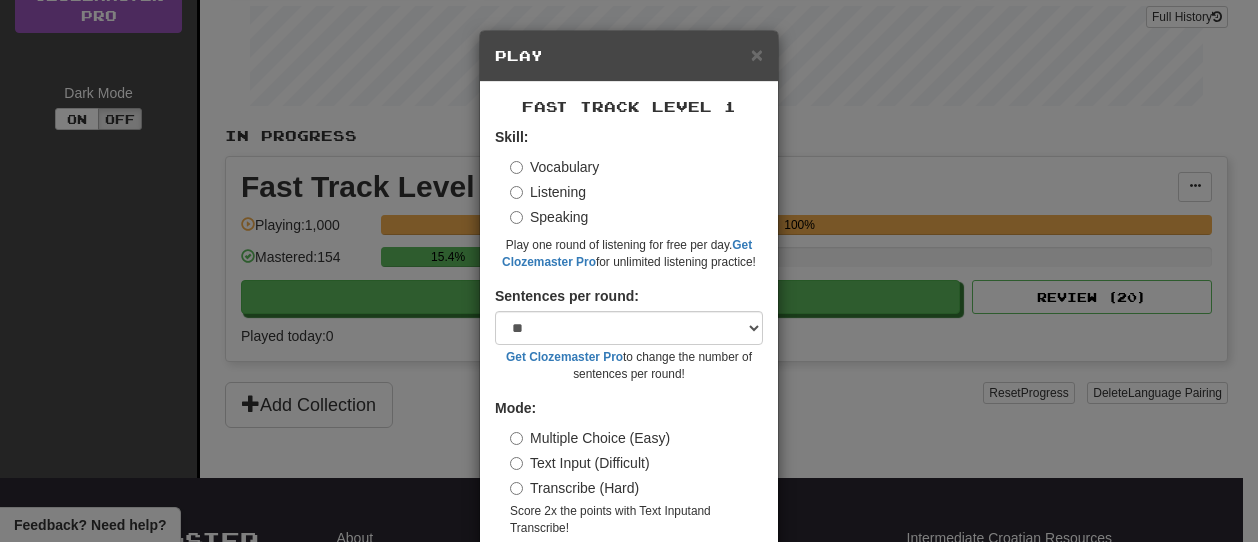 click on "× Play Fast Track Level 1 Skill: Vocabulary Listening Speaking Play one round of listening for free per day.  Get Clozemaster Pro  for unlimited listening practice! Sentences per round: * ** ** ** ** ** *** ******** Get Clozemaster Pro  to change the number of sentences per round! Mode: Multiple Choice (Easy) Text Input (Difficult) Transcribe (Hard) Score 2x the points with Text Input  and Transcribe ! Go" at bounding box center [629, 271] 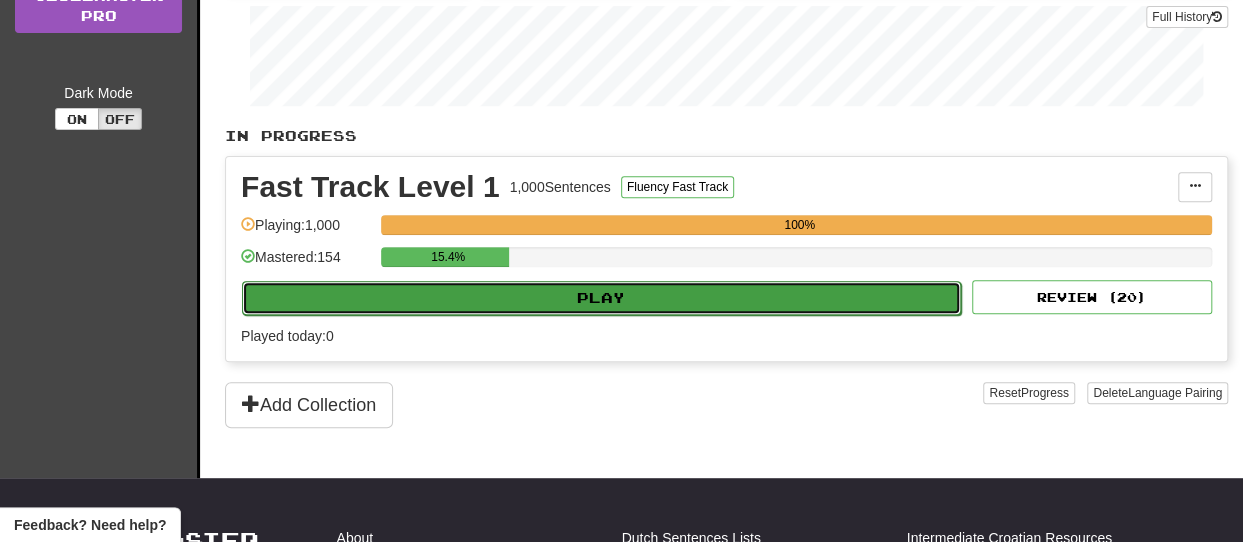 click on "Play" at bounding box center [601, 298] 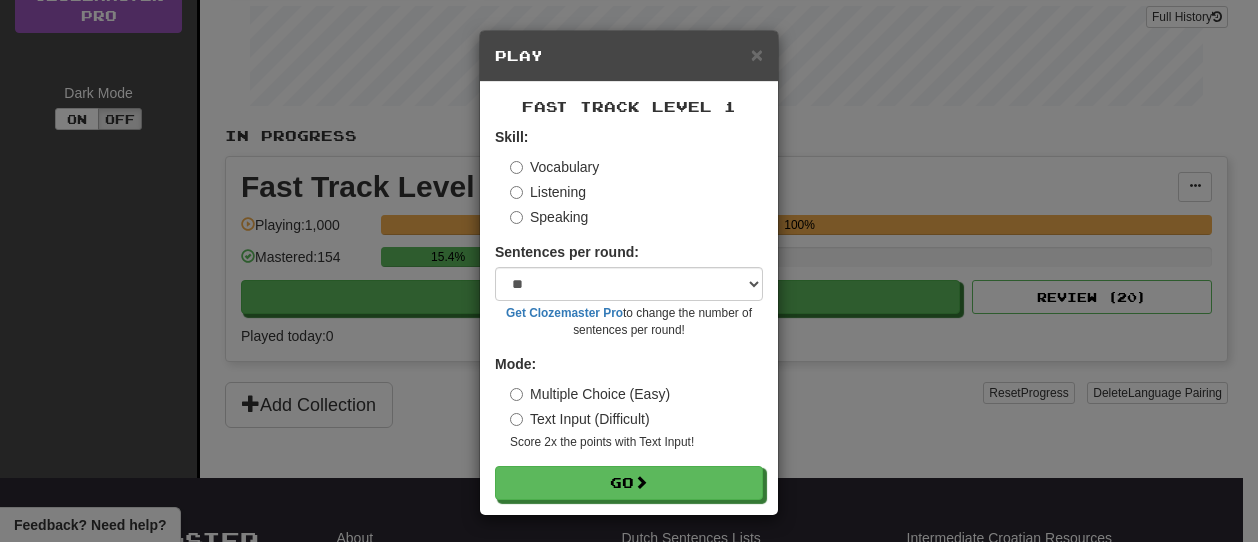 click on "Listening" at bounding box center [548, 192] 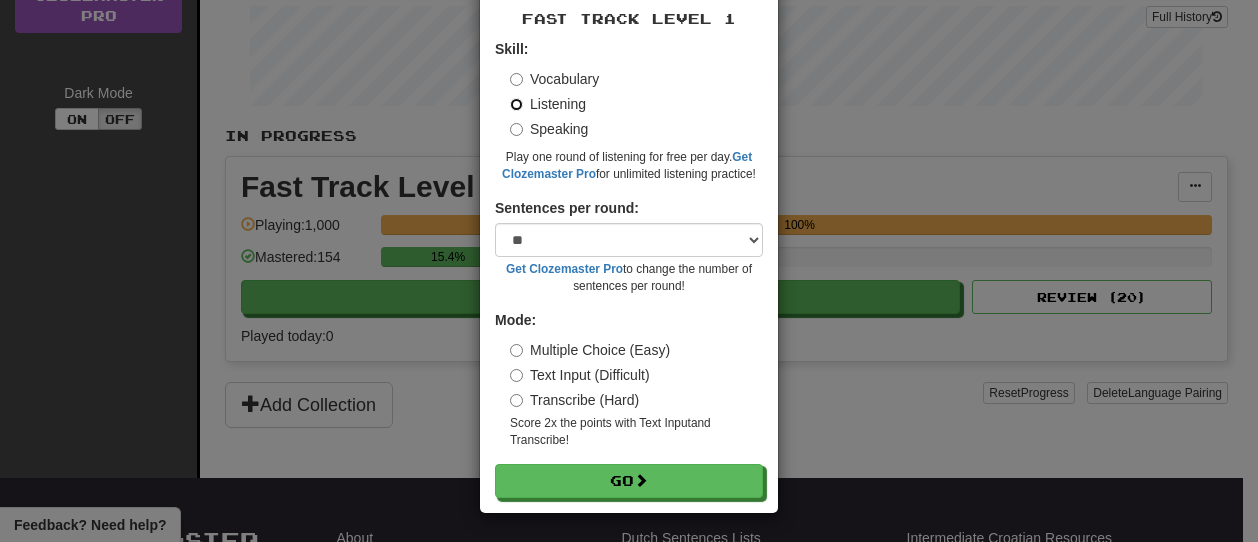 scroll, scrollTop: 88, scrollLeft: 0, axis: vertical 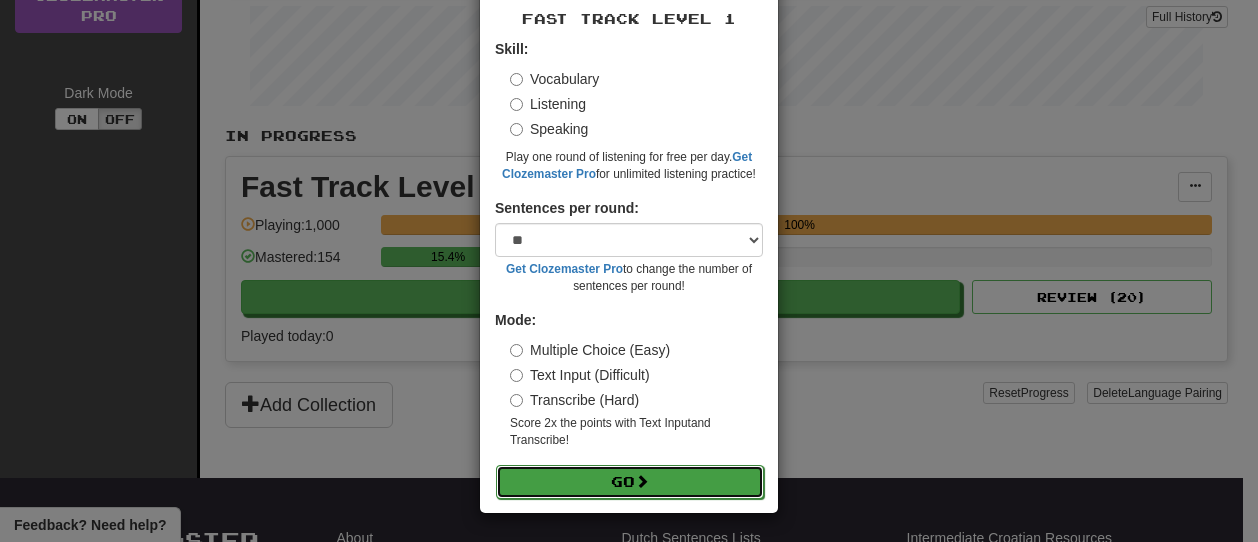 click on "Go" at bounding box center (630, 482) 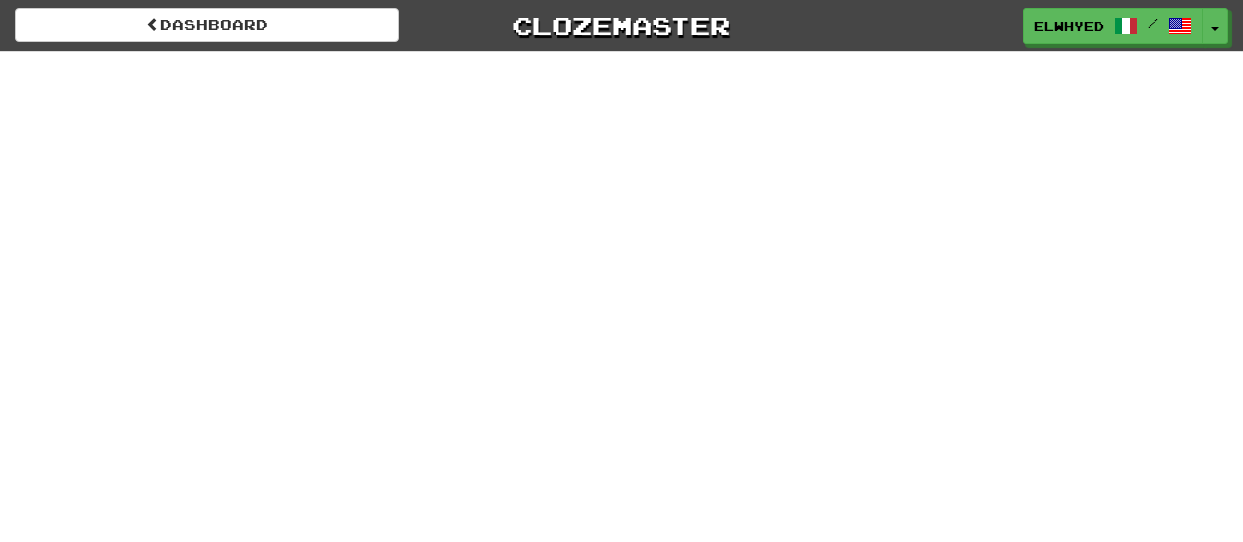 scroll, scrollTop: 0, scrollLeft: 0, axis: both 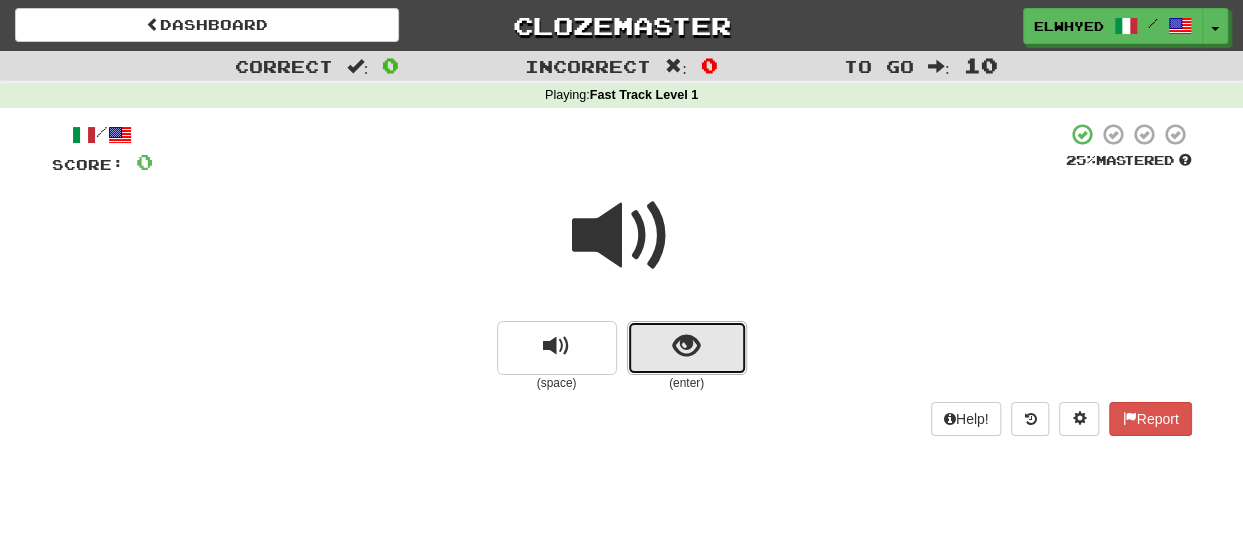 click at bounding box center [686, 346] 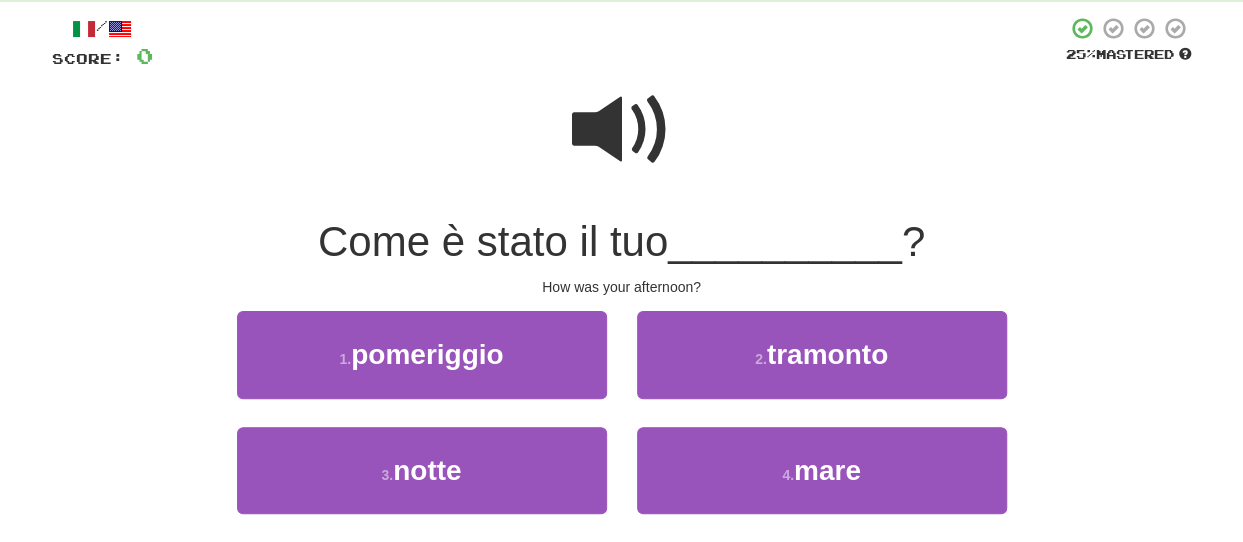 scroll, scrollTop: 107, scrollLeft: 0, axis: vertical 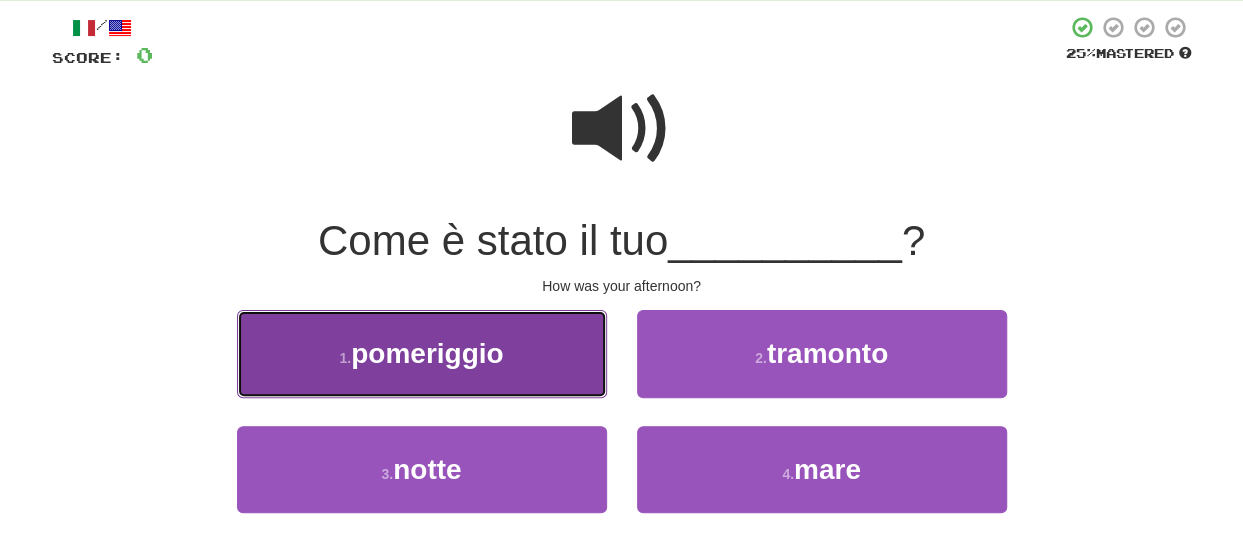 click on "1 .  pomeriggio" at bounding box center (422, 353) 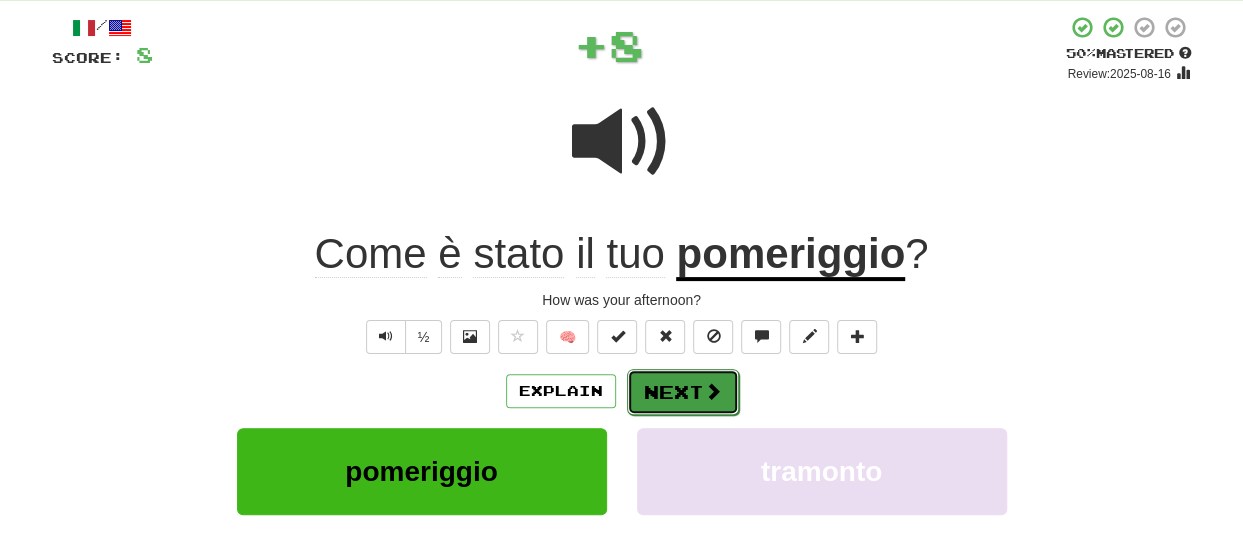 click on "Next" at bounding box center (683, 392) 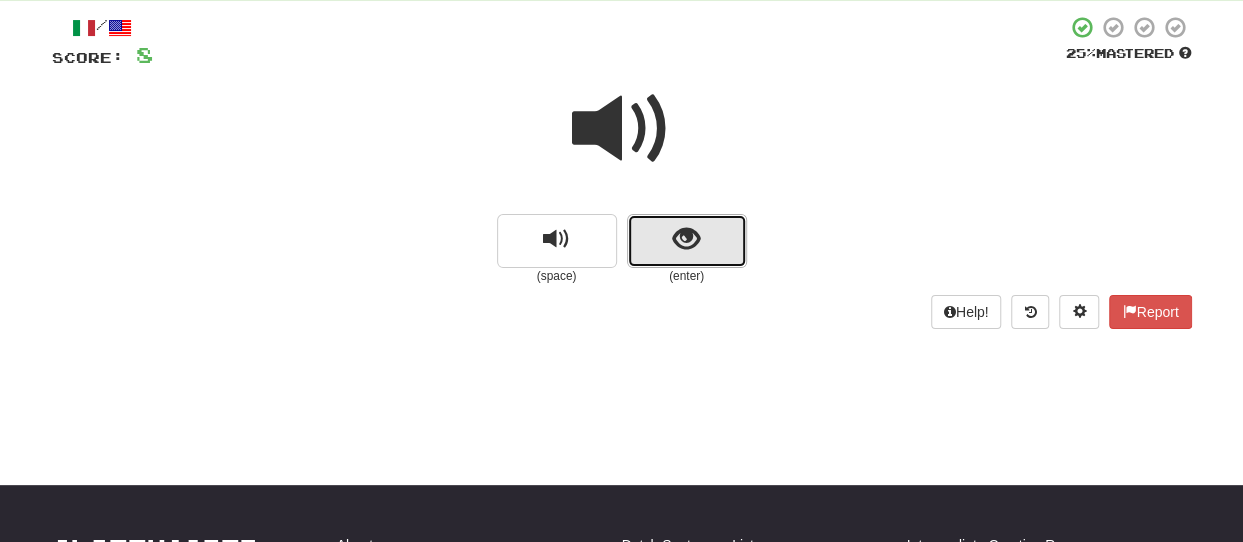 click at bounding box center (687, 241) 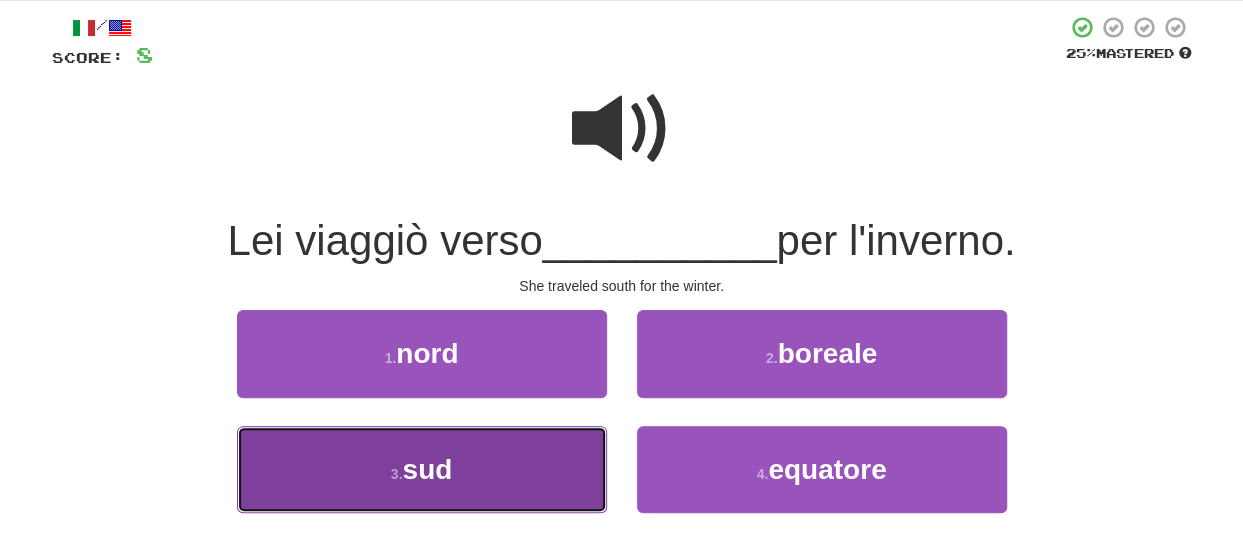 click on "3 .  sud" at bounding box center [422, 469] 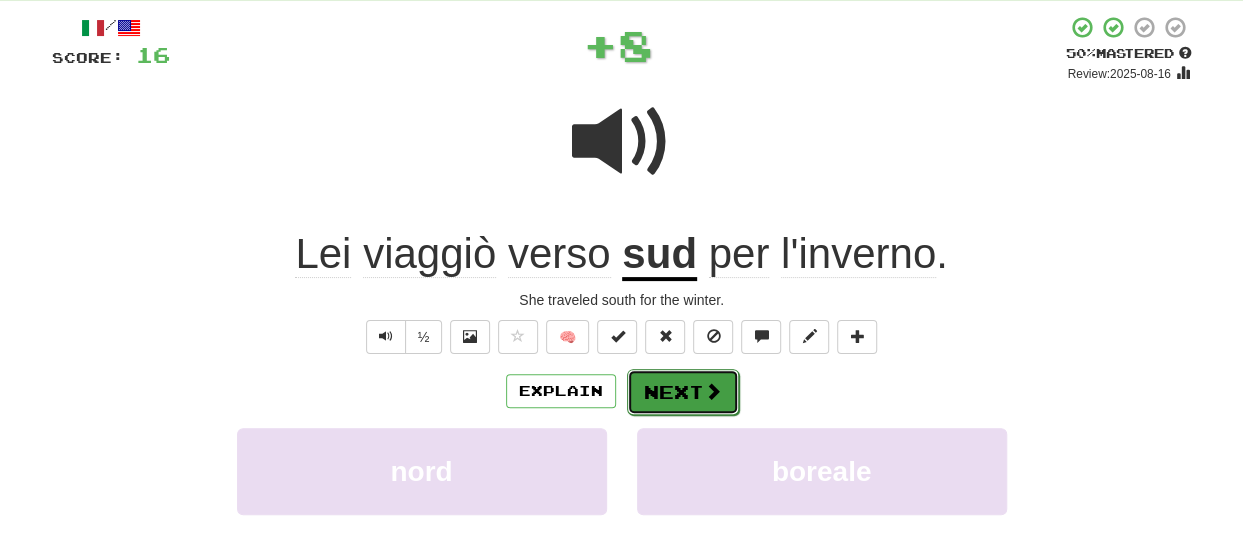 click on "Next" at bounding box center (683, 392) 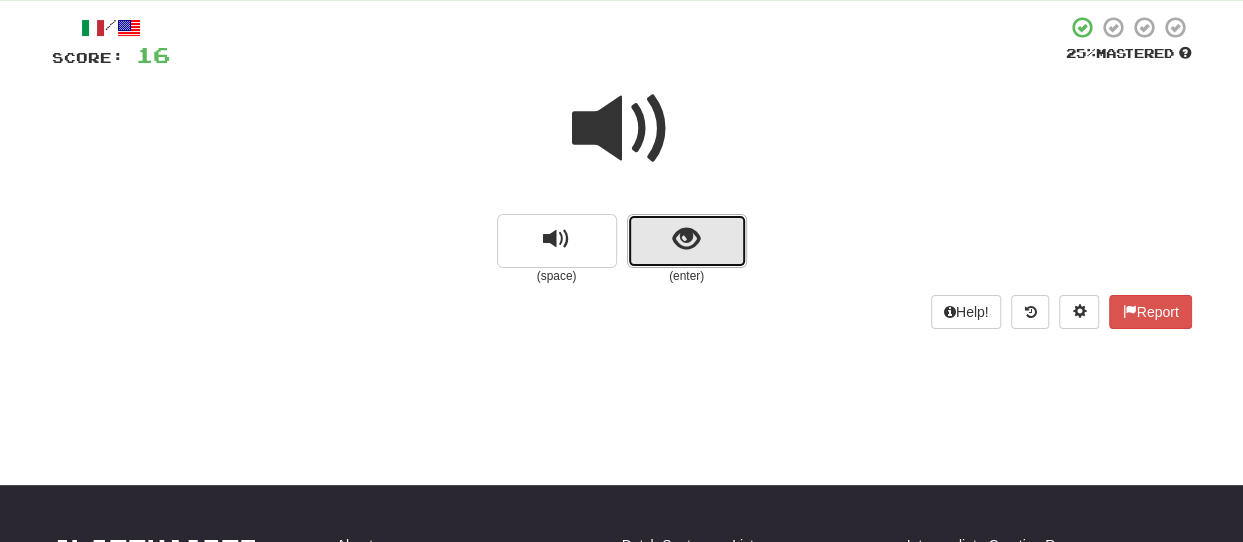 click at bounding box center [686, 239] 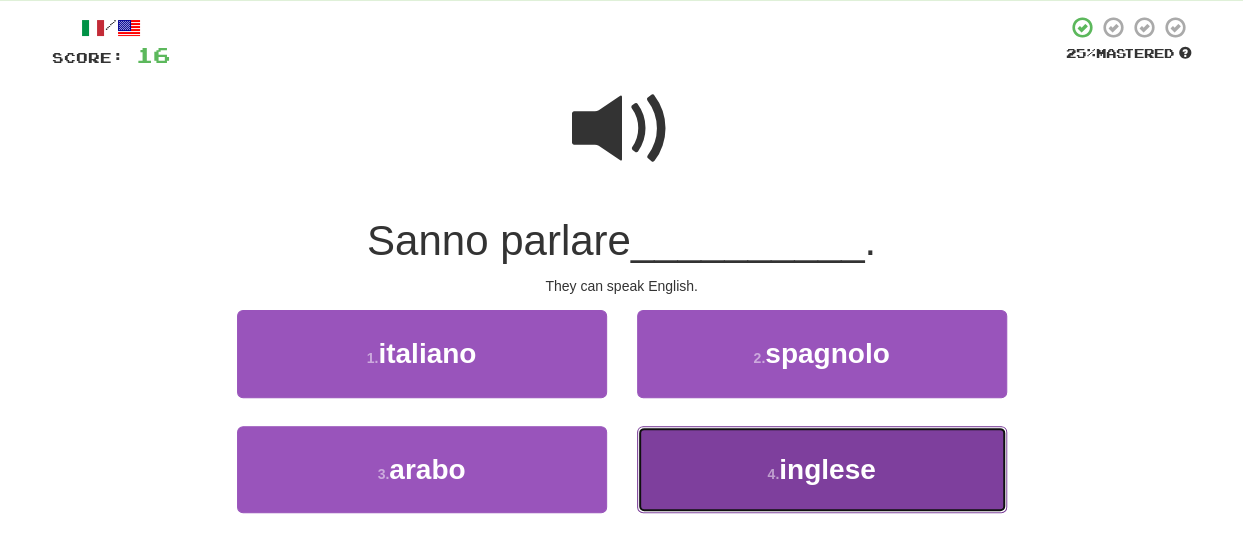 click on "4 .  inglese" at bounding box center [822, 469] 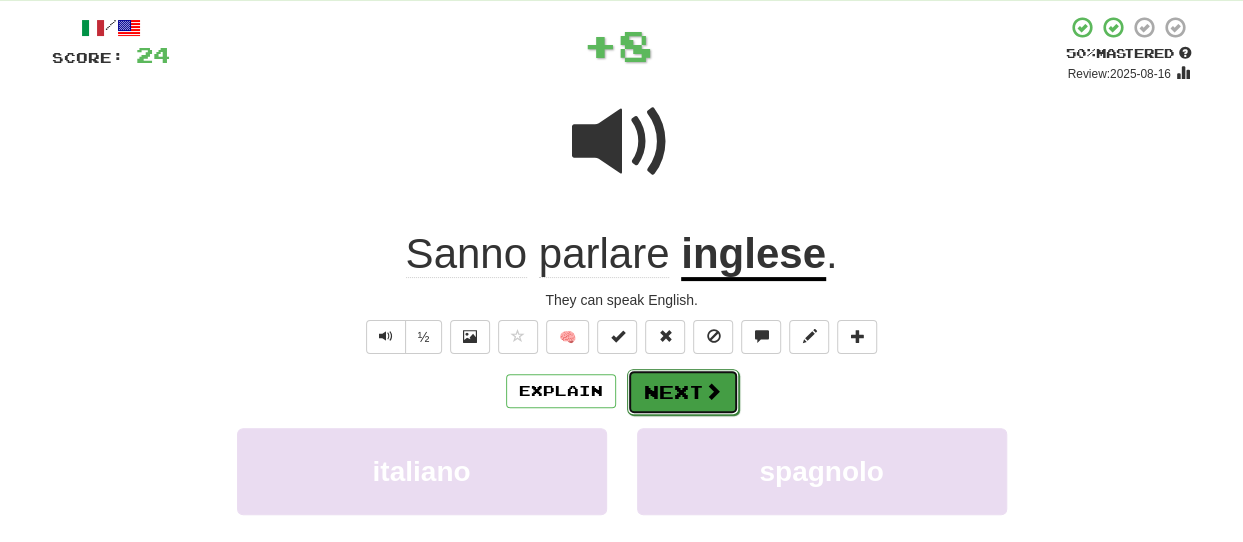 click at bounding box center [713, 391] 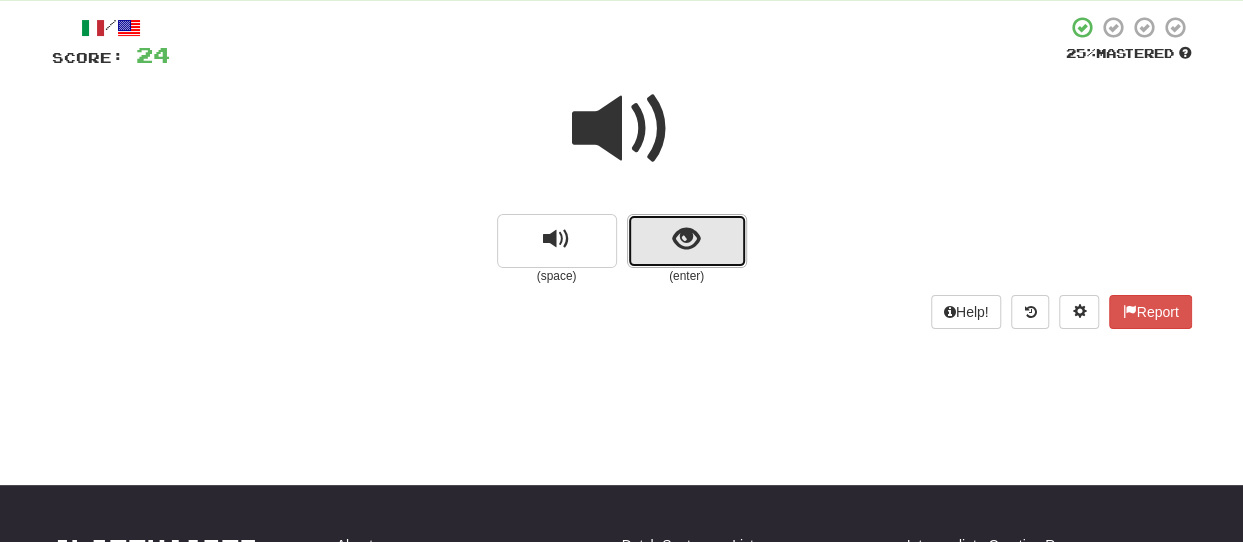 click at bounding box center (687, 241) 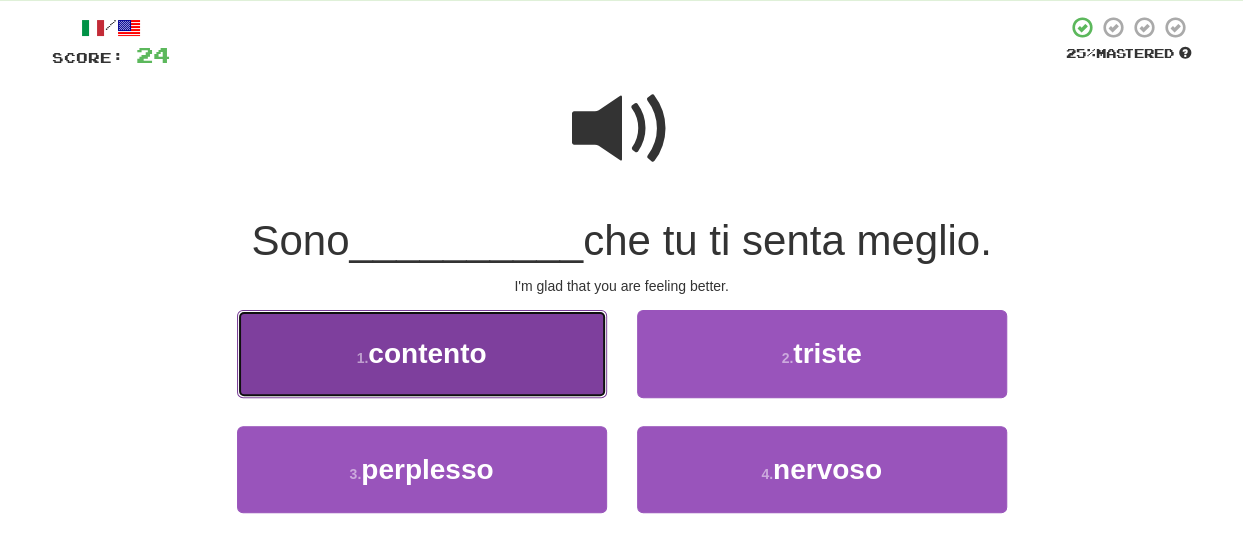 click on "1 .  contento" at bounding box center [422, 353] 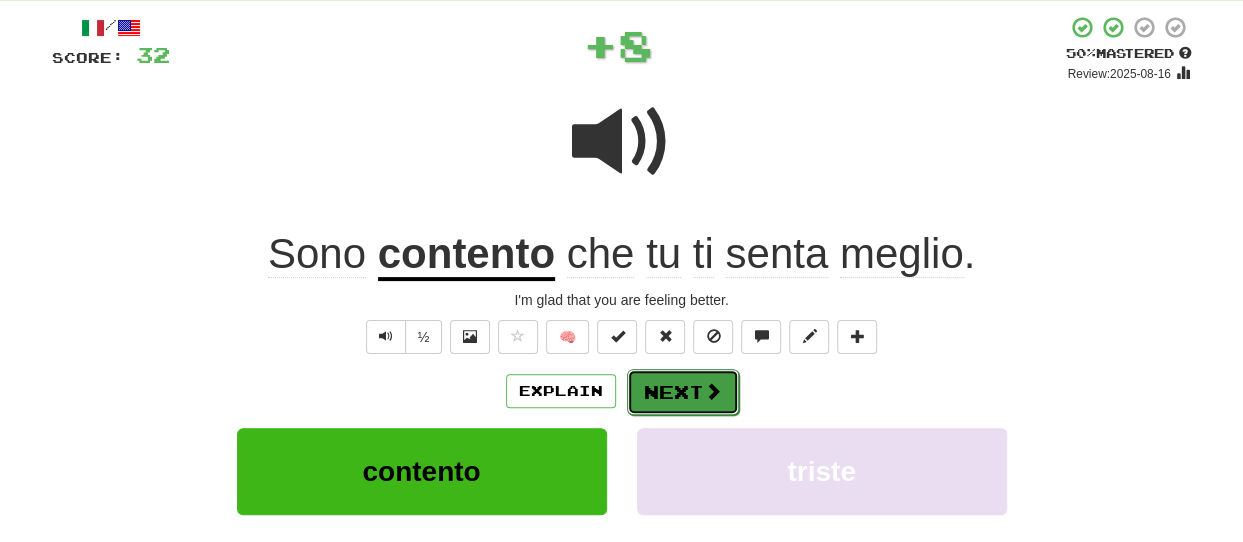 click on "Next" at bounding box center [683, 392] 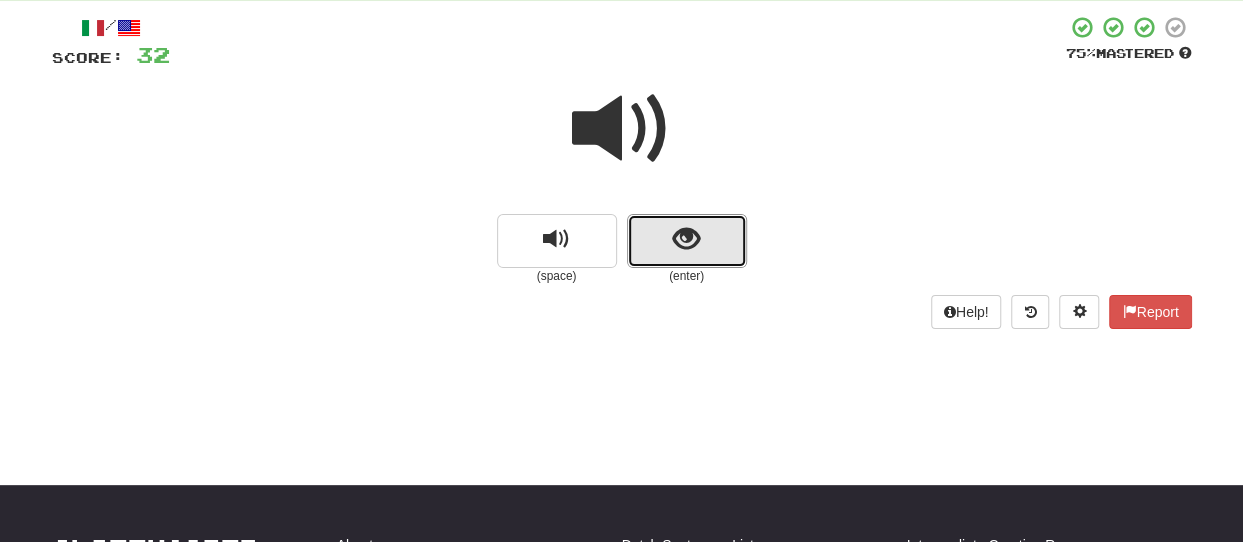 click at bounding box center [687, 241] 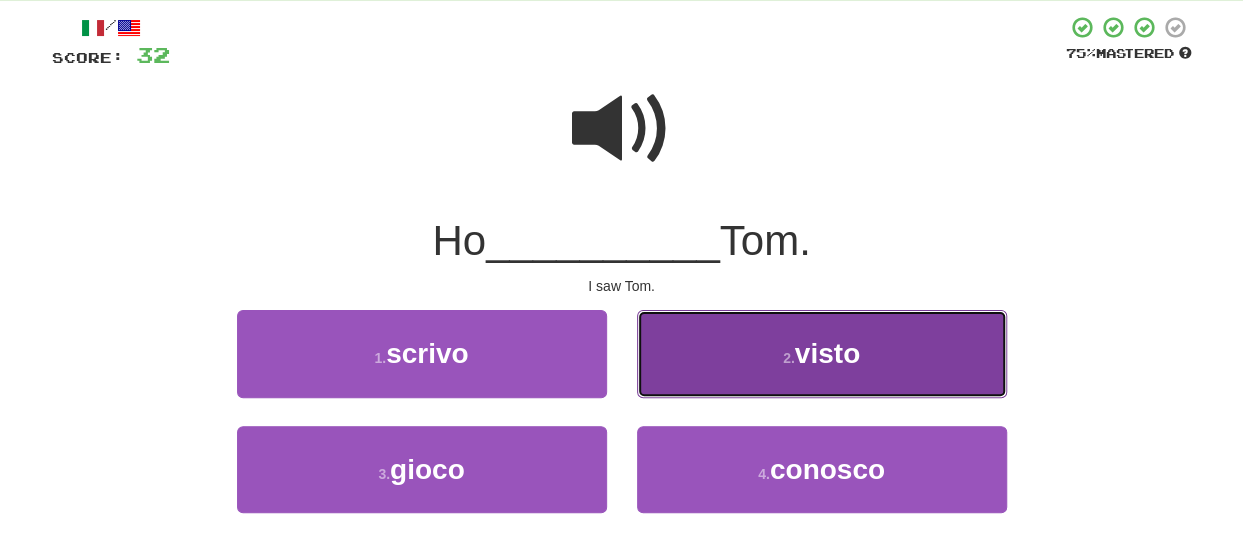 click on "2 .  visto" at bounding box center (822, 353) 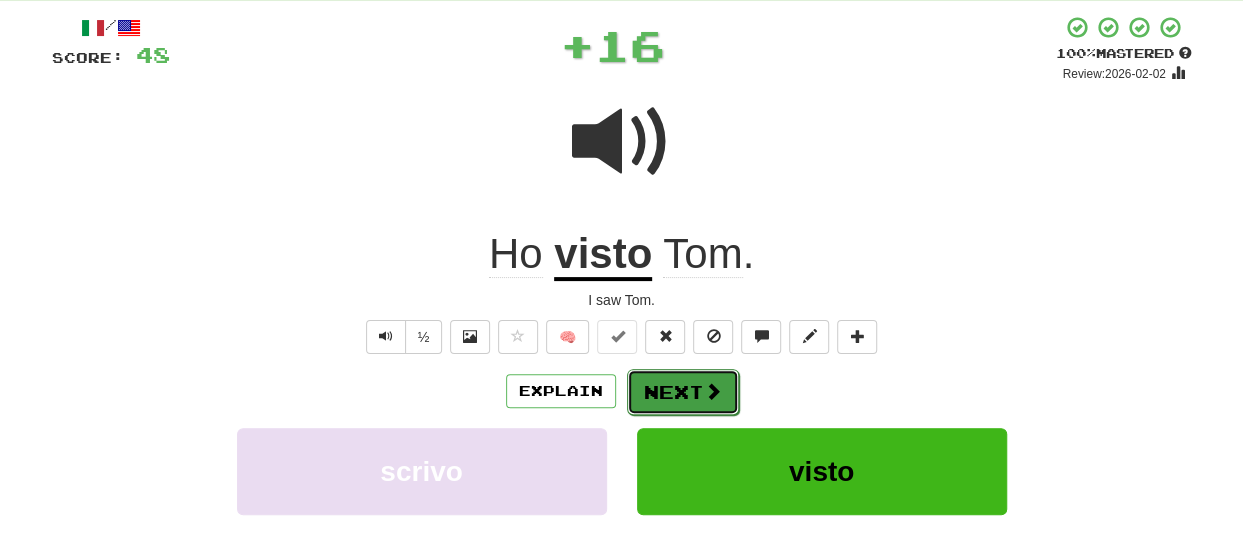 click on "Next" at bounding box center (683, 392) 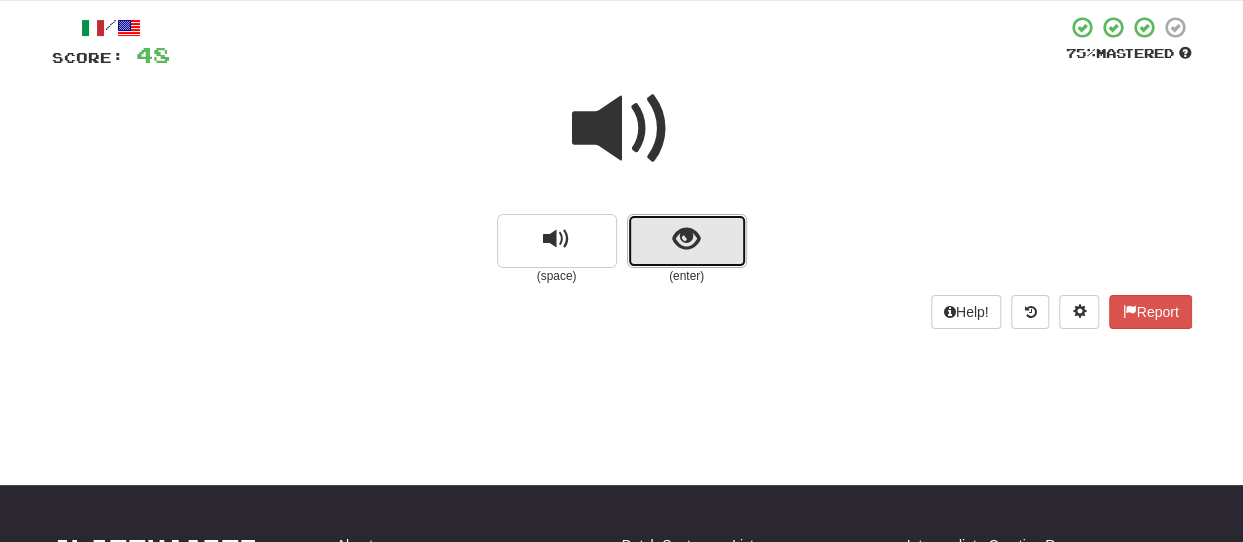 click at bounding box center (686, 239) 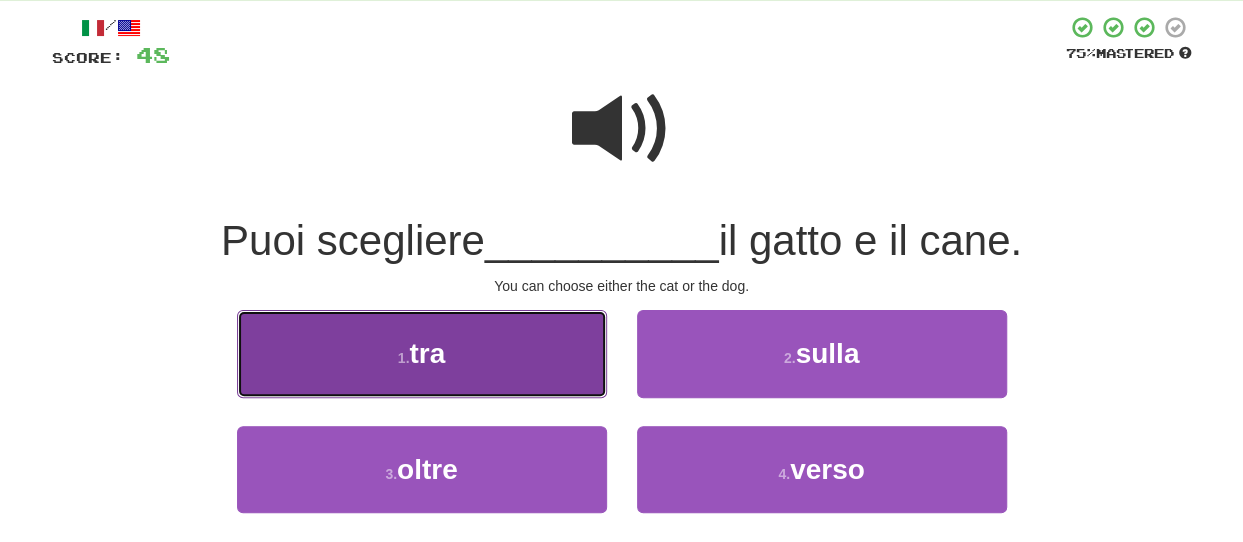 click on "1 .  tra" at bounding box center [422, 353] 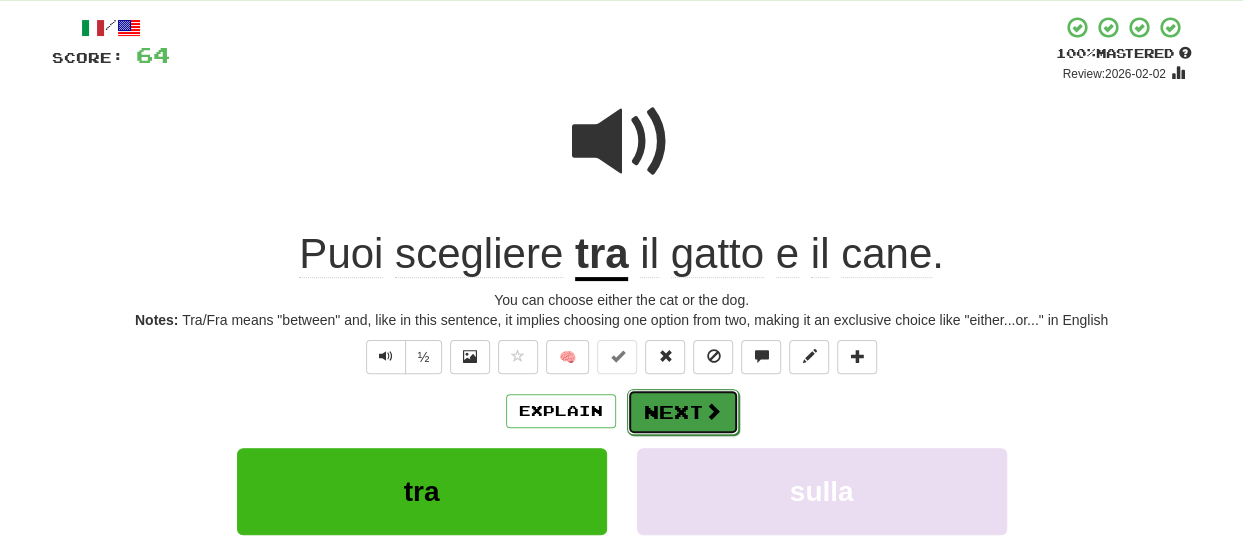 click on "Next" at bounding box center [683, 412] 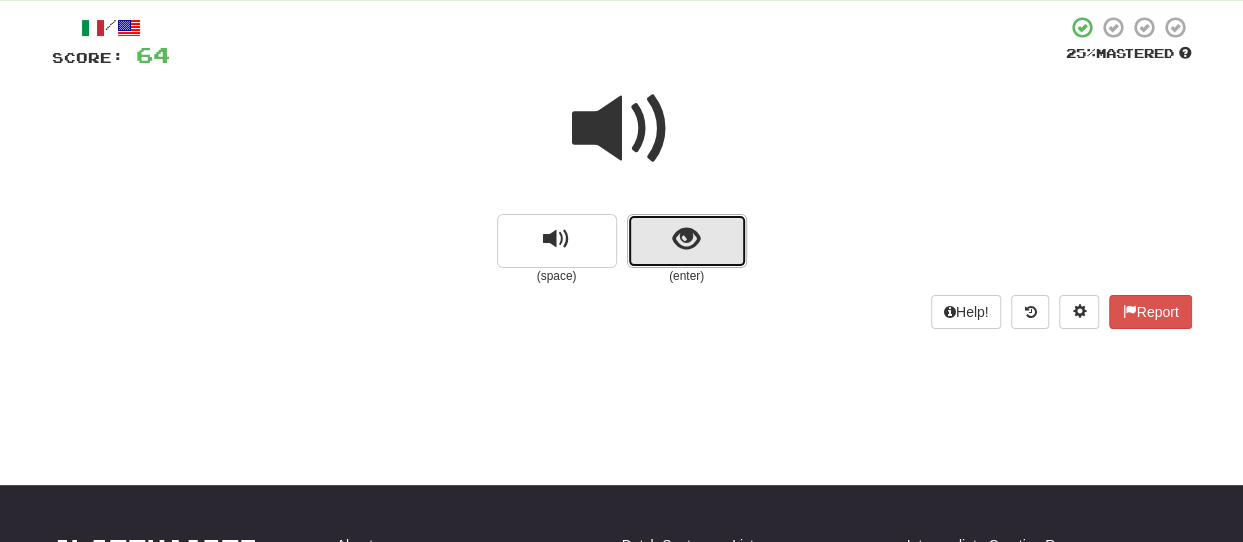 click at bounding box center [686, 239] 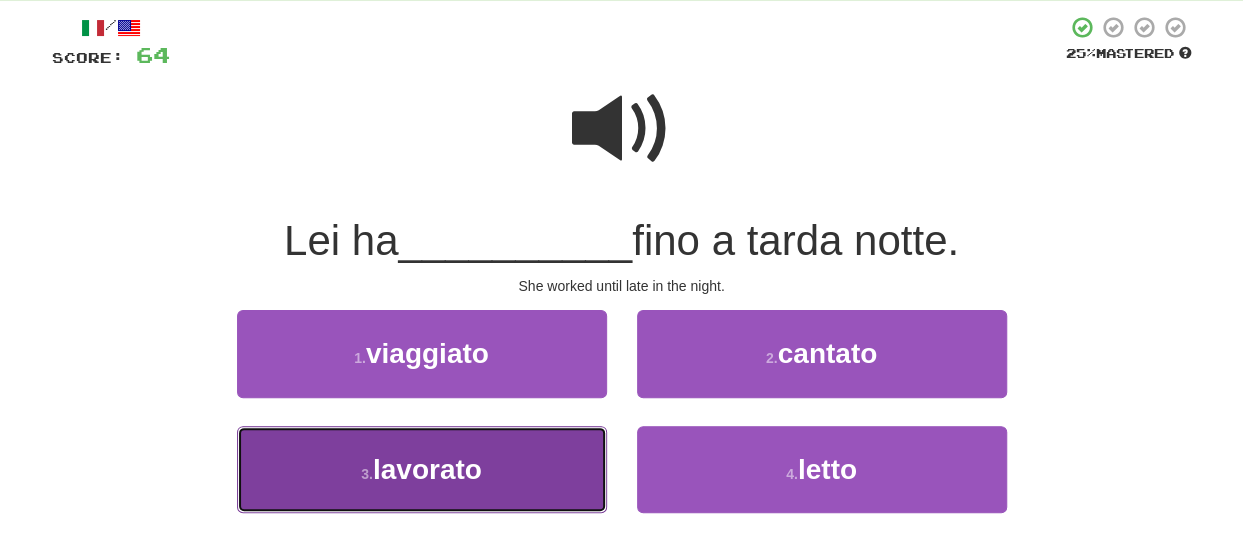 click on "lavorato" at bounding box center (427, 469) 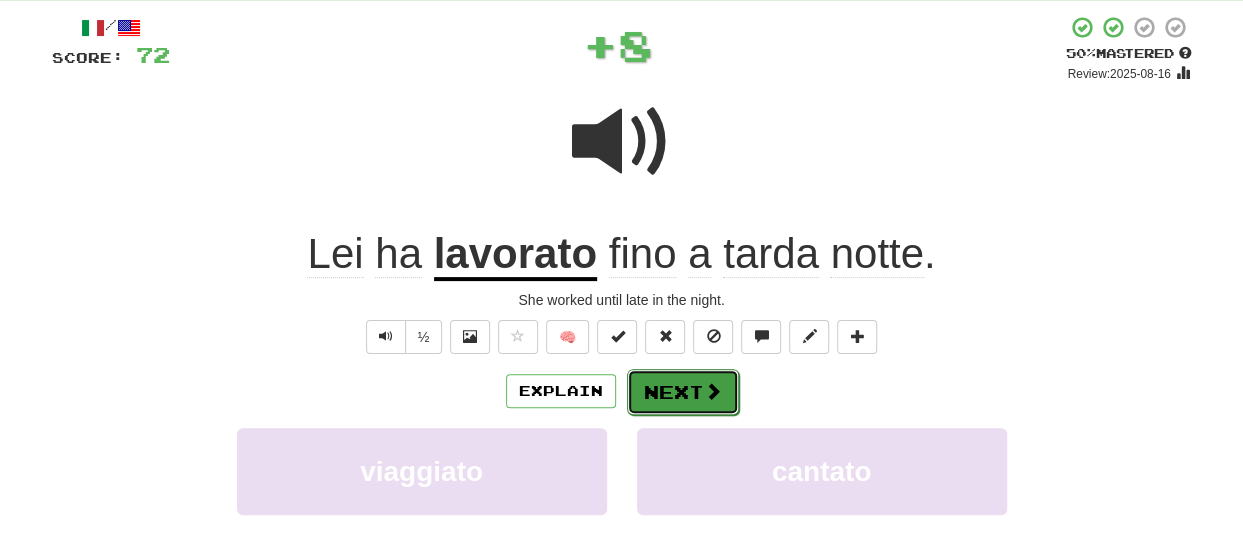 click at bounding box center [713, 391] 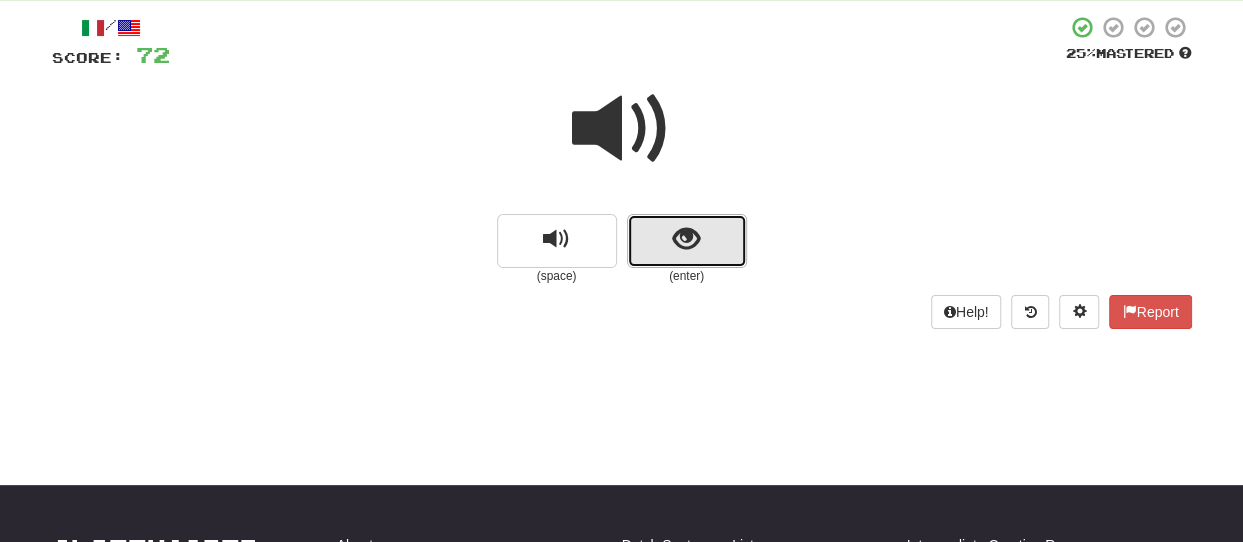 click at bounding box center [686, 239] 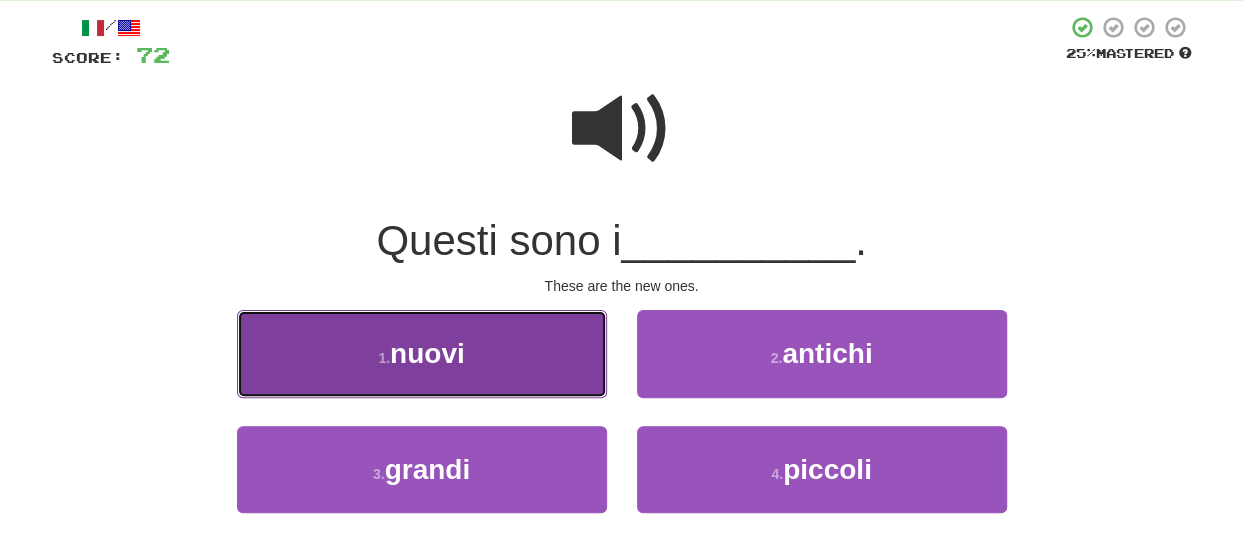 click on "1 .  nuovi" at bounding box center (422, 353) 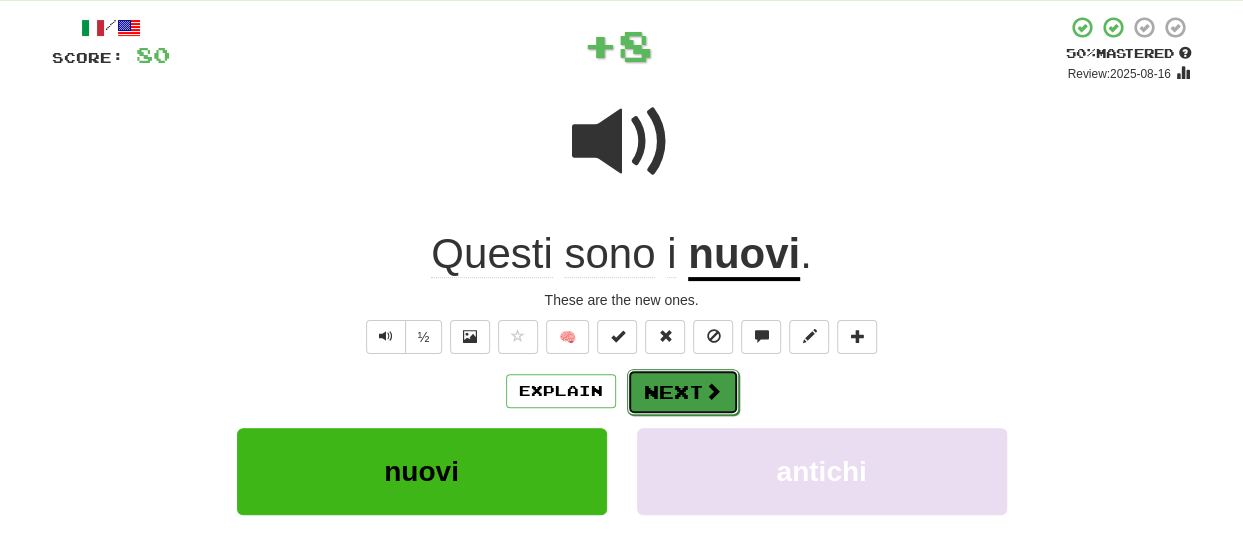 click on "Next" at bounding box center [683, 392] 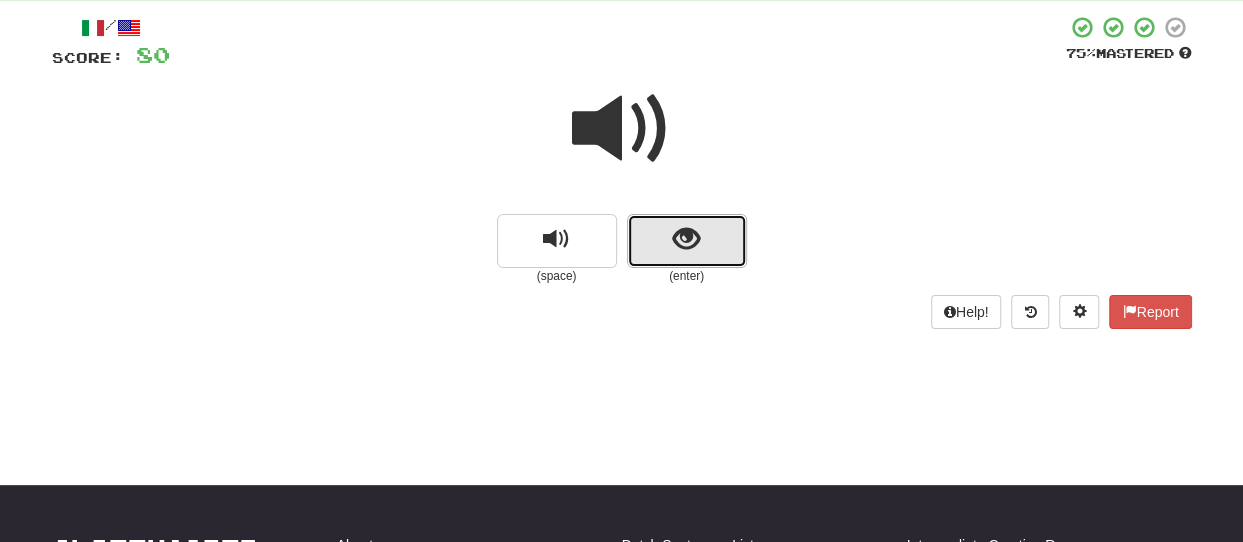 click at bounding box center [686, 239] 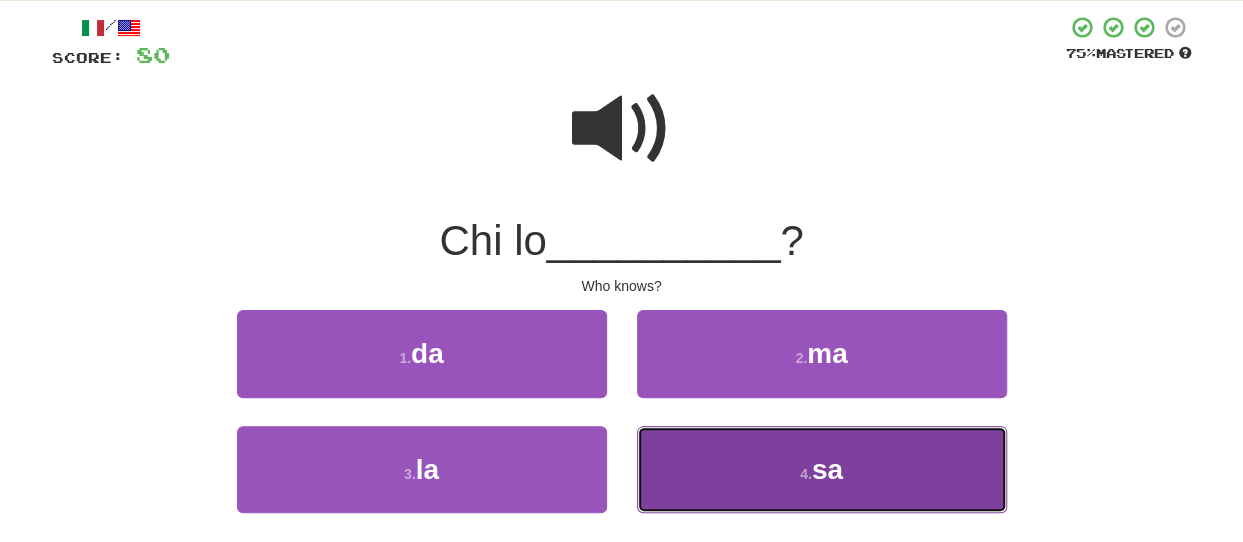 click on "4 .  sa" at bounding box center [822, 469] 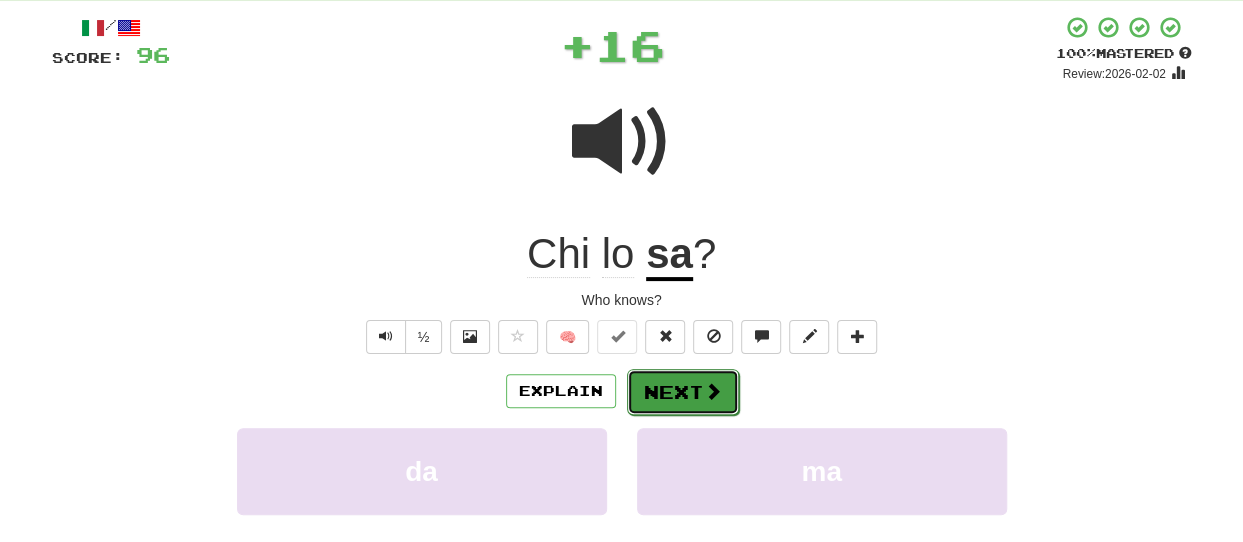 click on "Next" at bounding box center [683, 392] 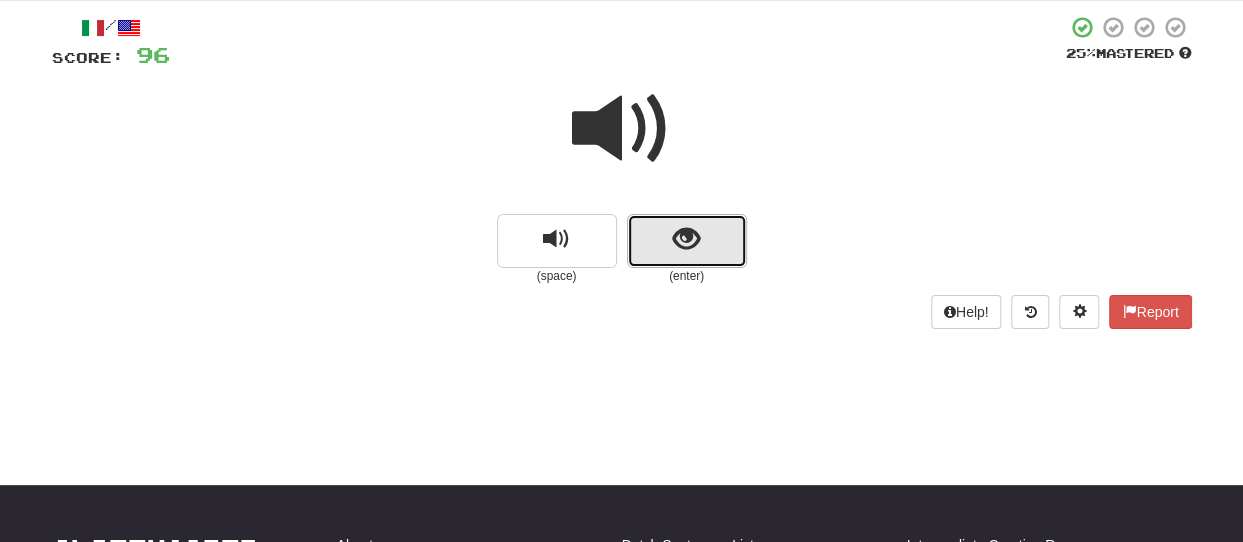 click at bounding box center (686, 239) 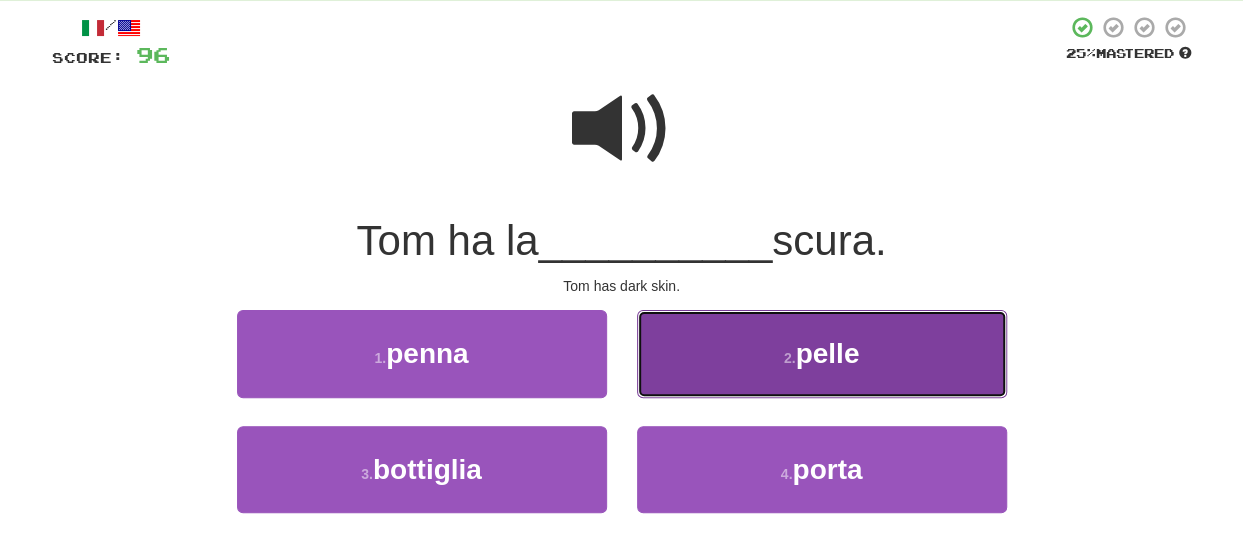 click on "2 .  pelle" at bounding box center [822, 353] 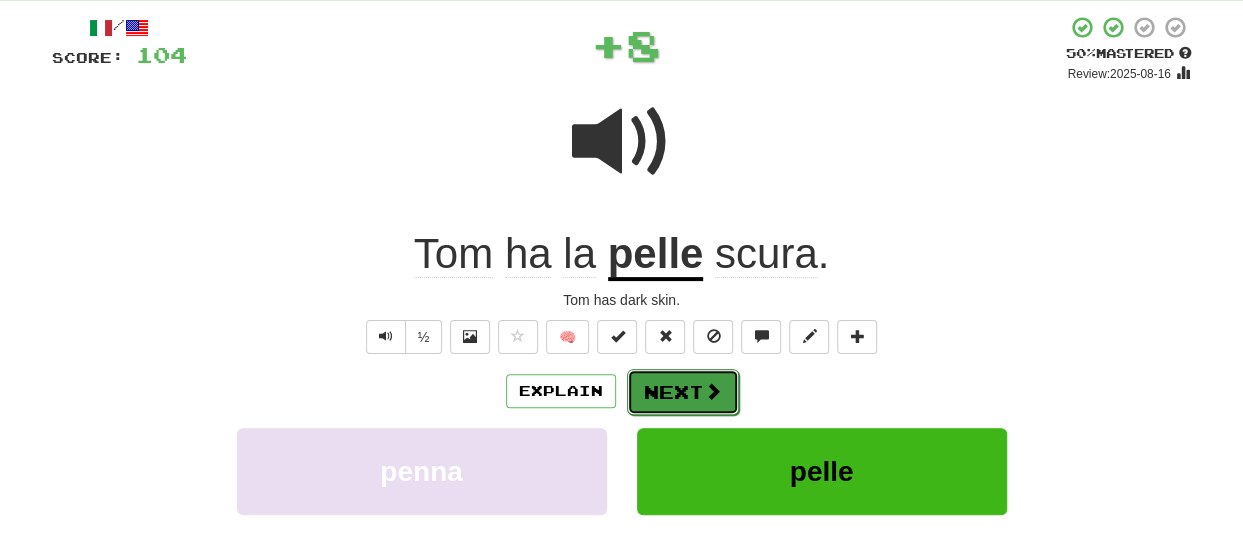 click on "Next" at bounding box center (683, 392) 